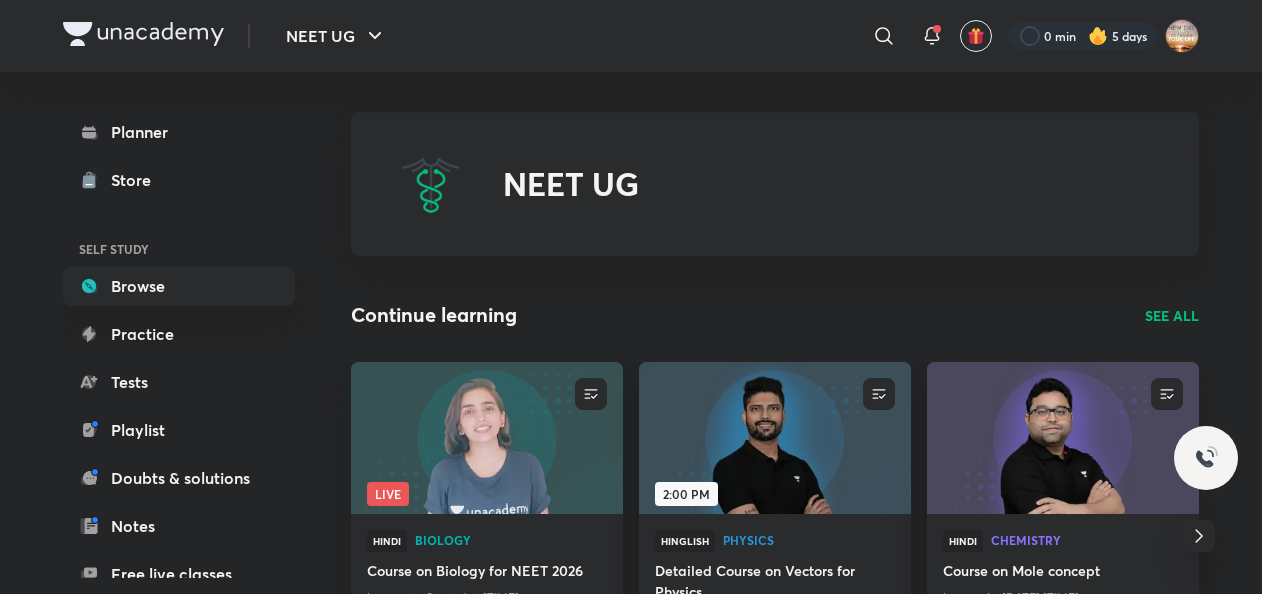 scroll, scrollTop: 0, scrollLeft: 0, axis: both 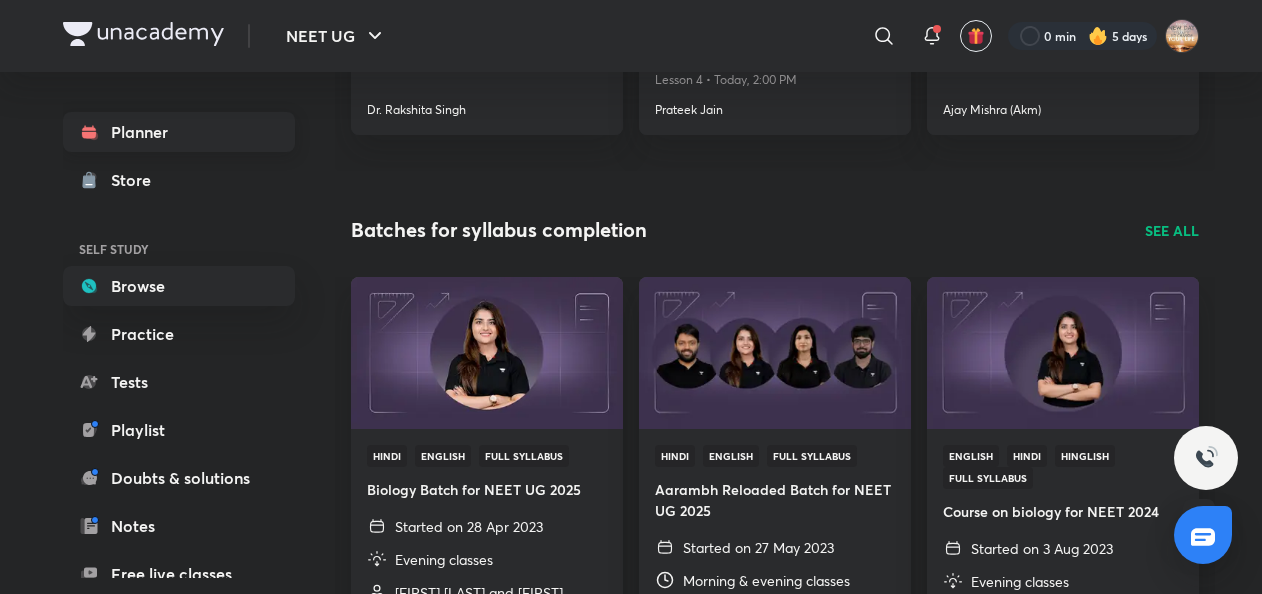 click on "Planner" at bounding box center [179, 132] 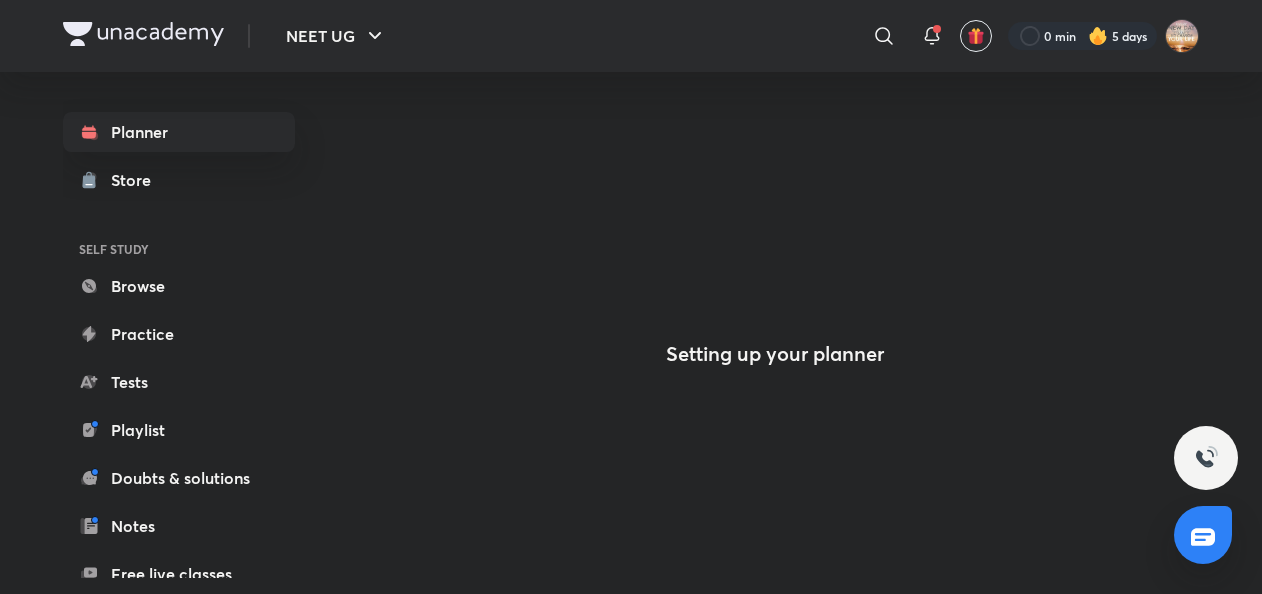 scroll, scrollTop: 0, scrollLeft: 0, axis: both 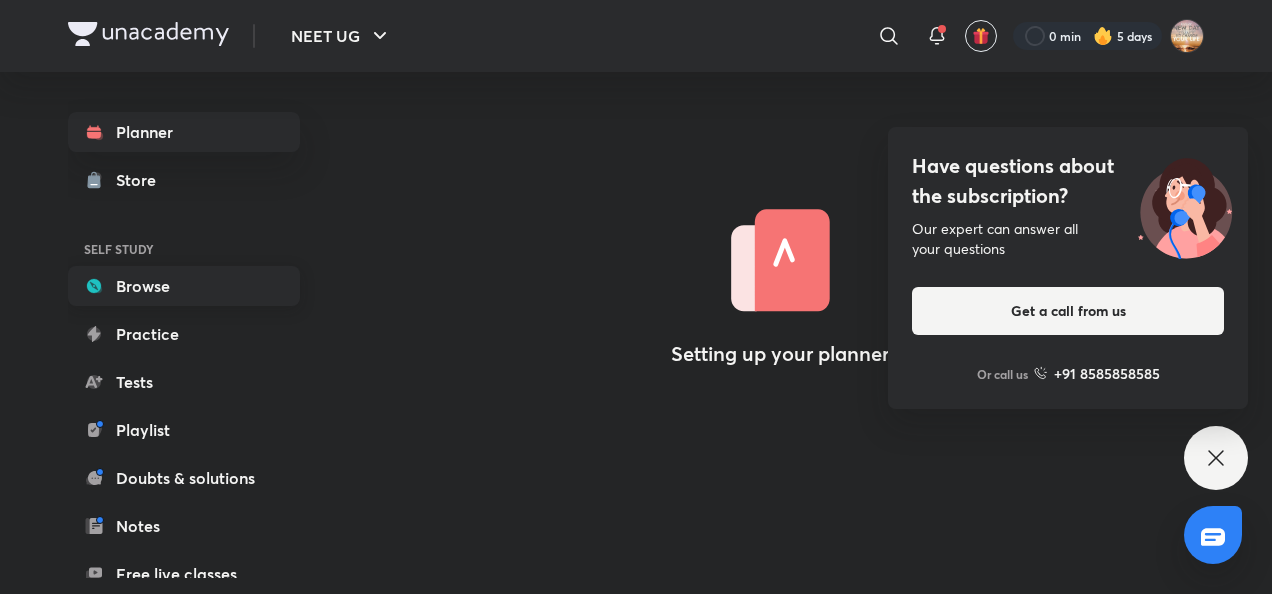 click on "Browse" at bounding box center (184, 286) 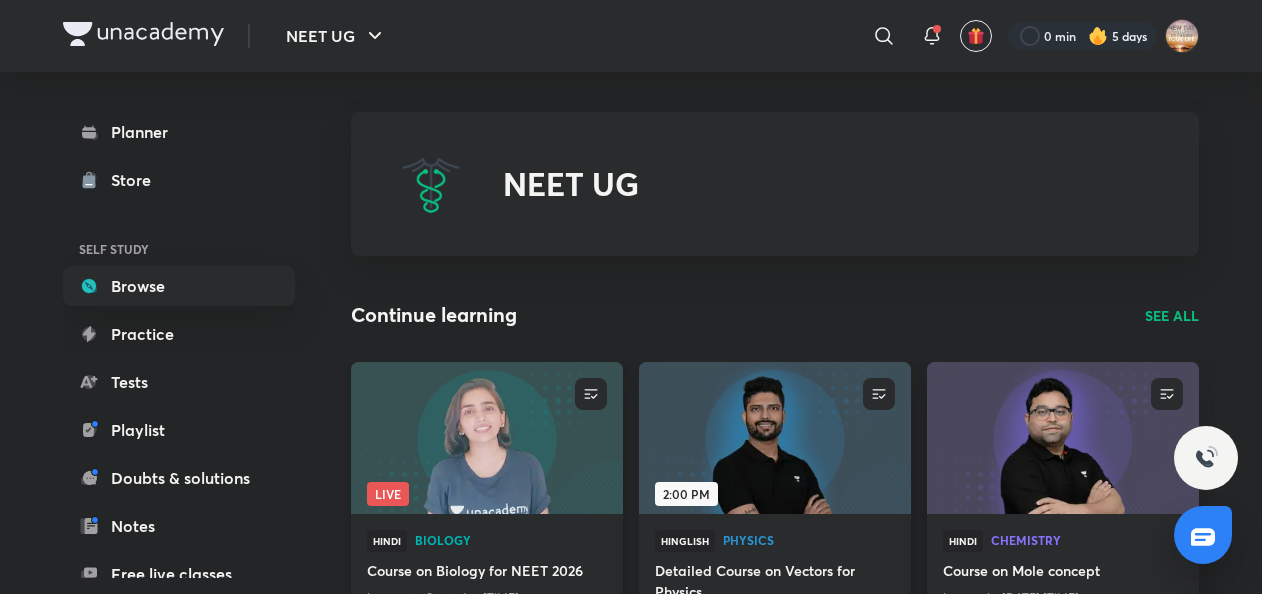 click at bounding box center [486, 437] 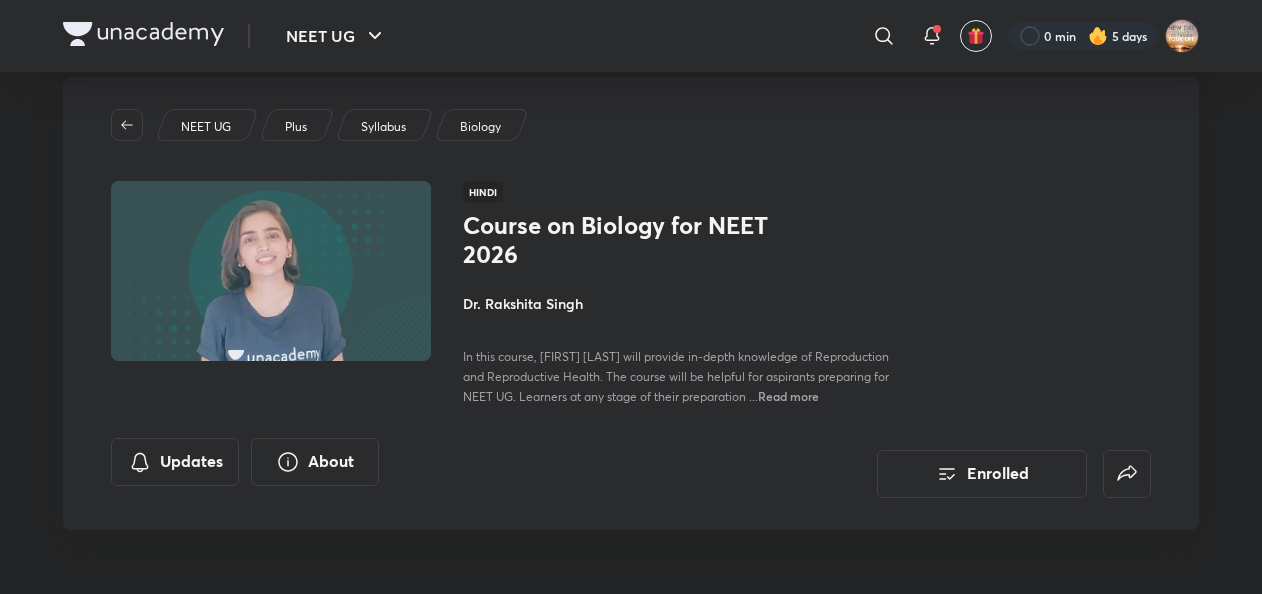 scroll, scrollTop: 34, scrollLeft: 0, axis: vertical 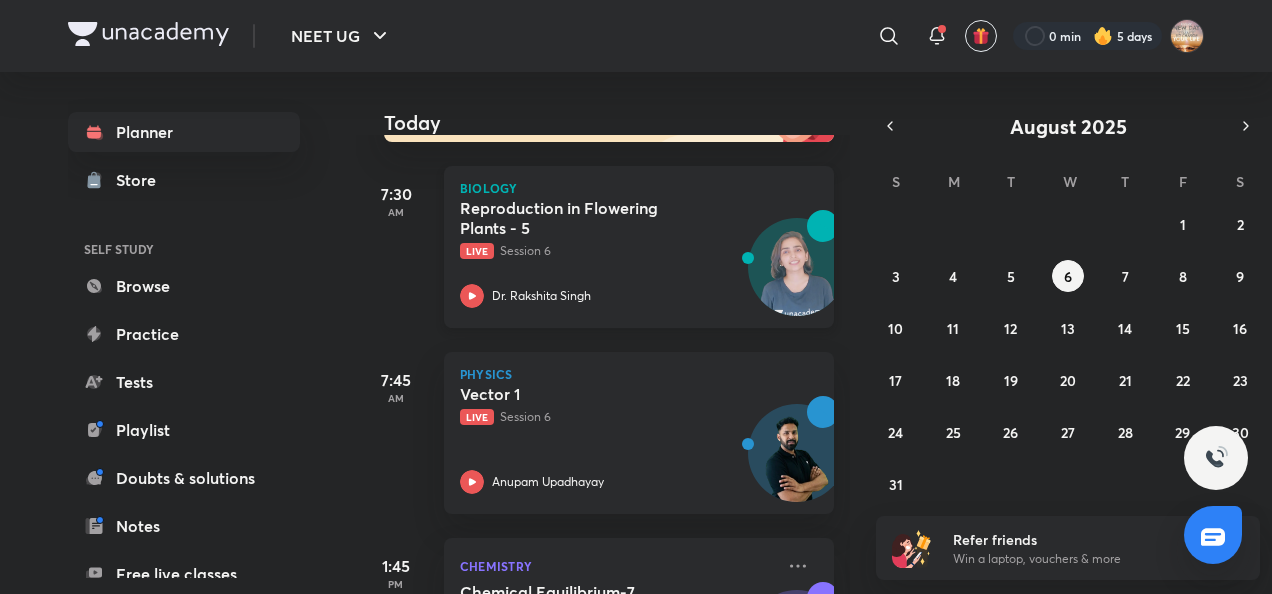 click at bounding box center (472, 296) 